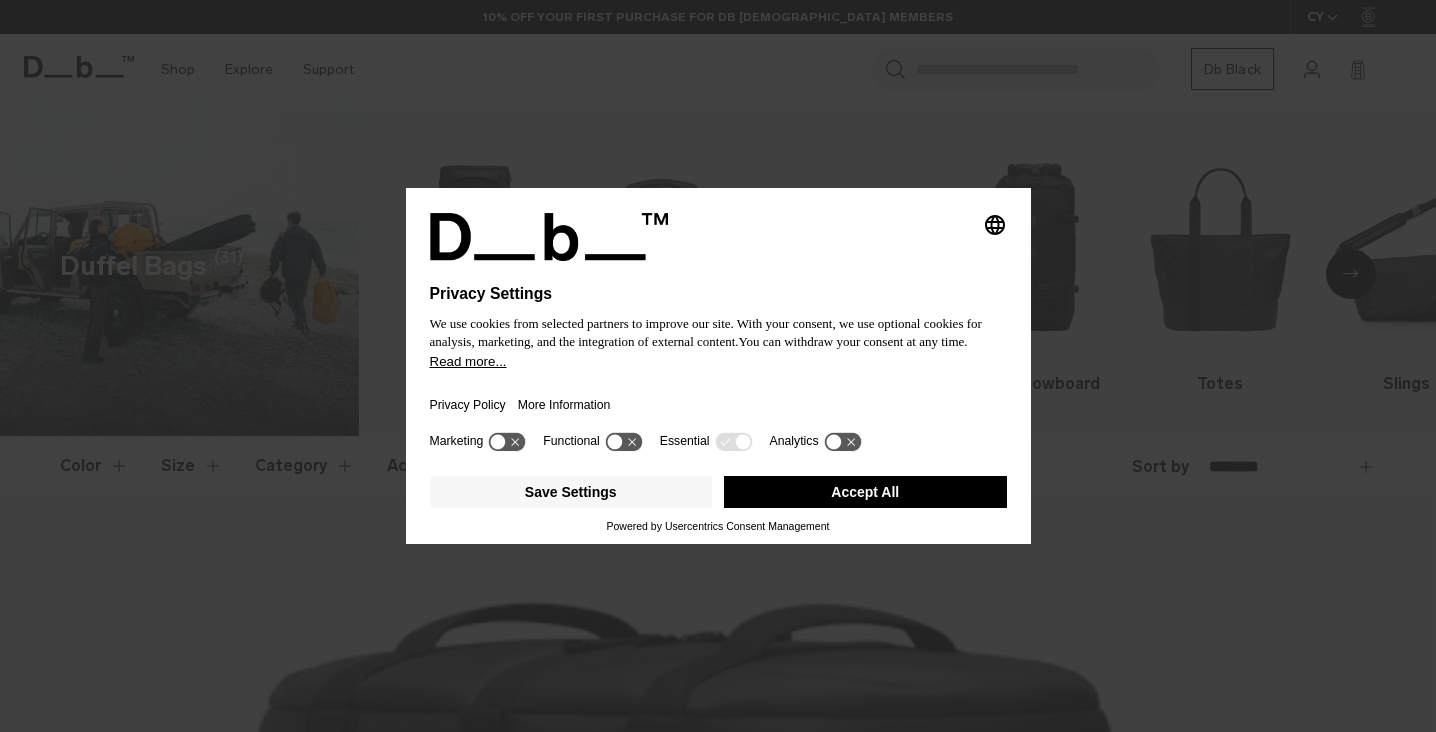 scroll, scrollTop: 0, scrollLeft: 0, axis: both 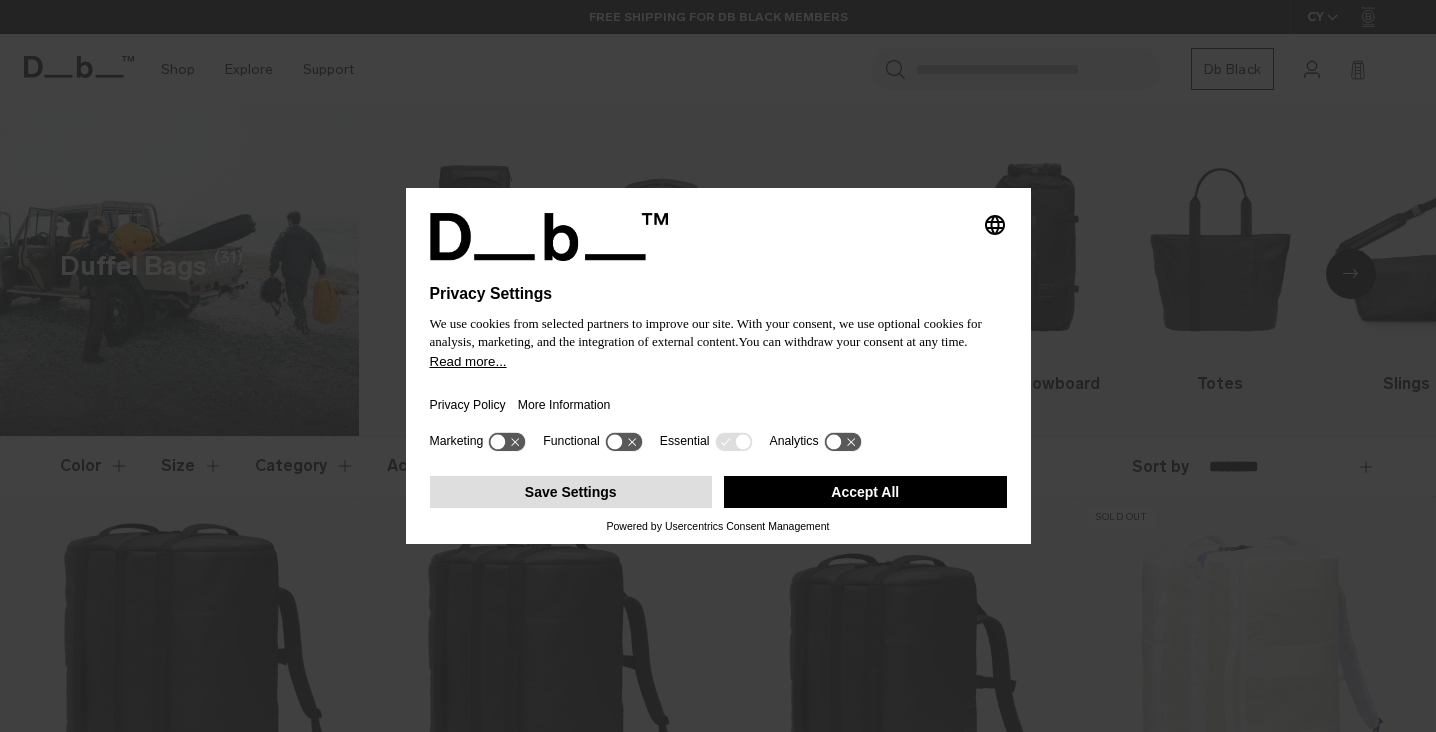 click on "Save Settings" at bounding box center [571, 492] 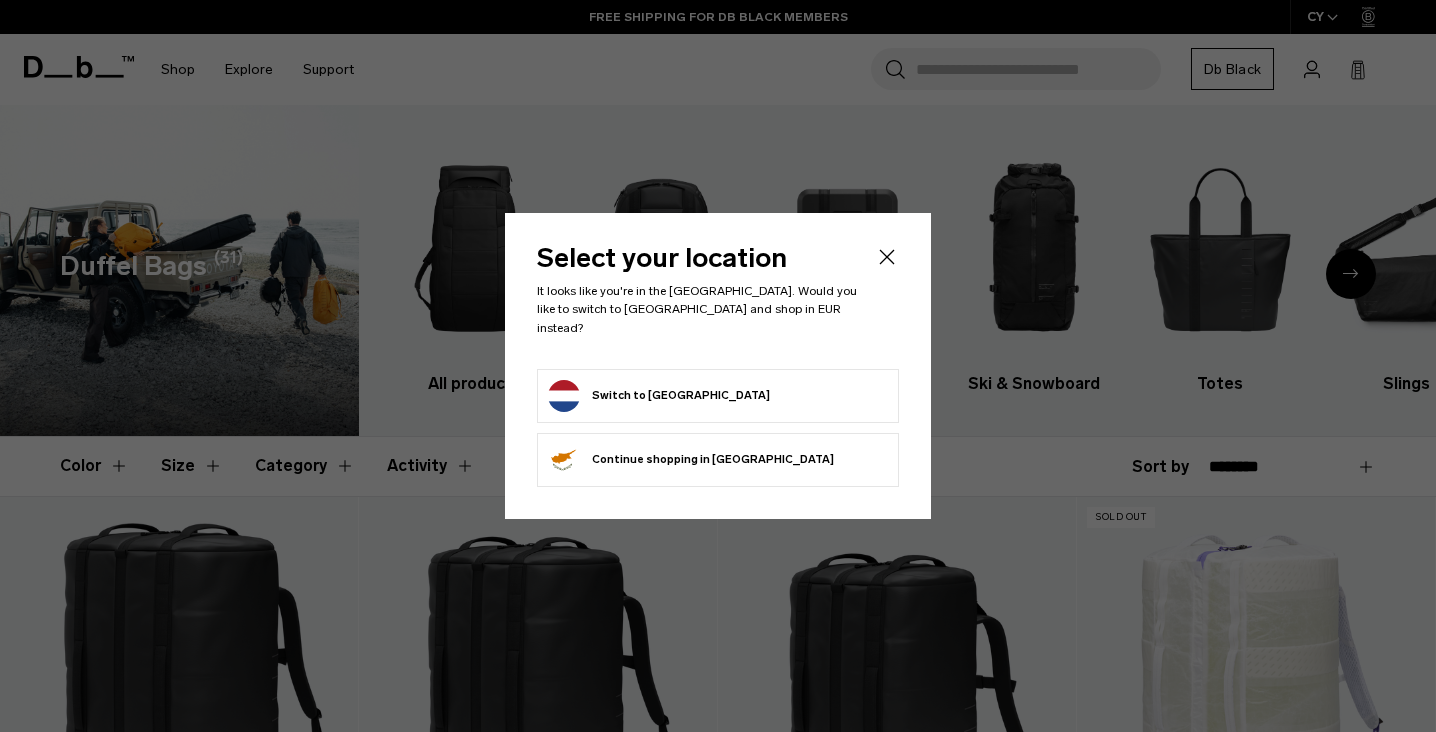 click on "Switch to Netherlands" at bounding box center [659, 396] 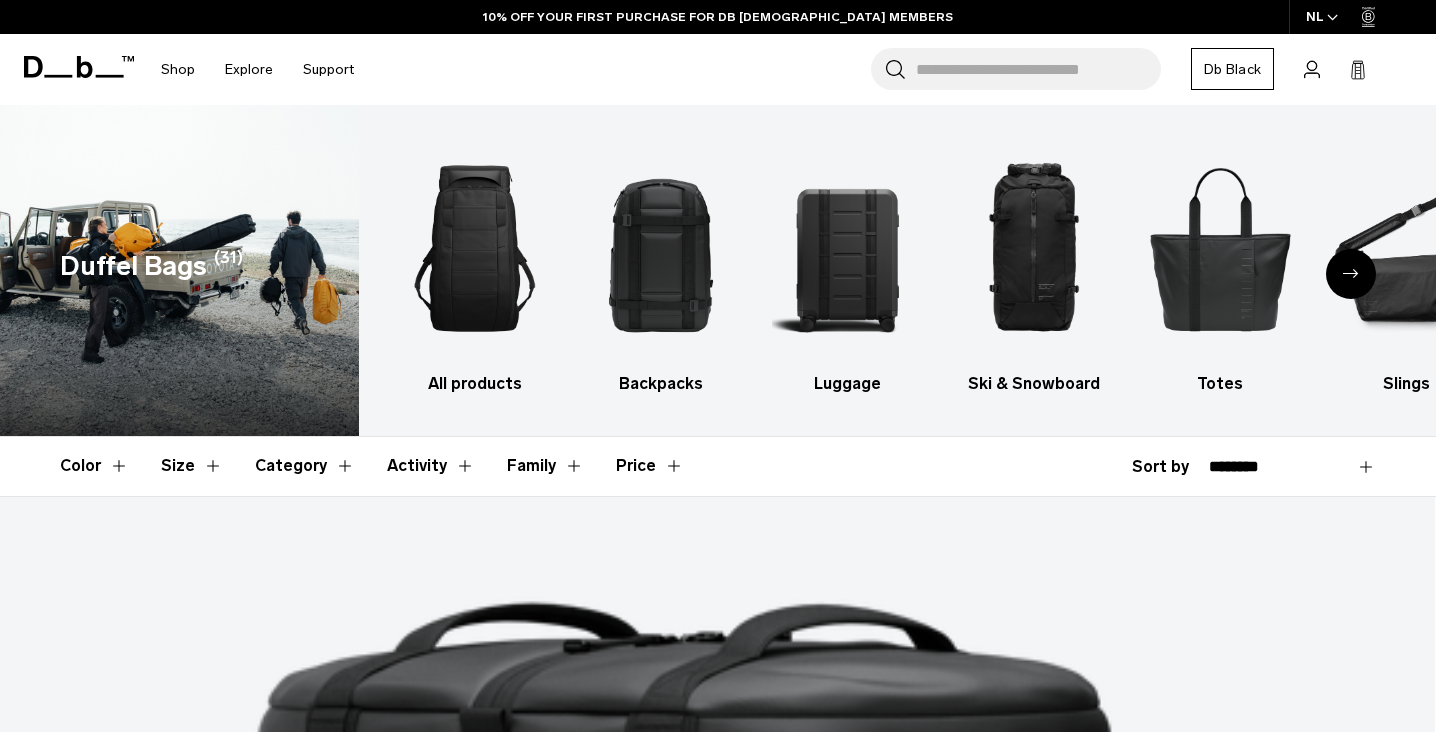 scroll, scrollTop: 0, scrollLeft: 0, axis: both 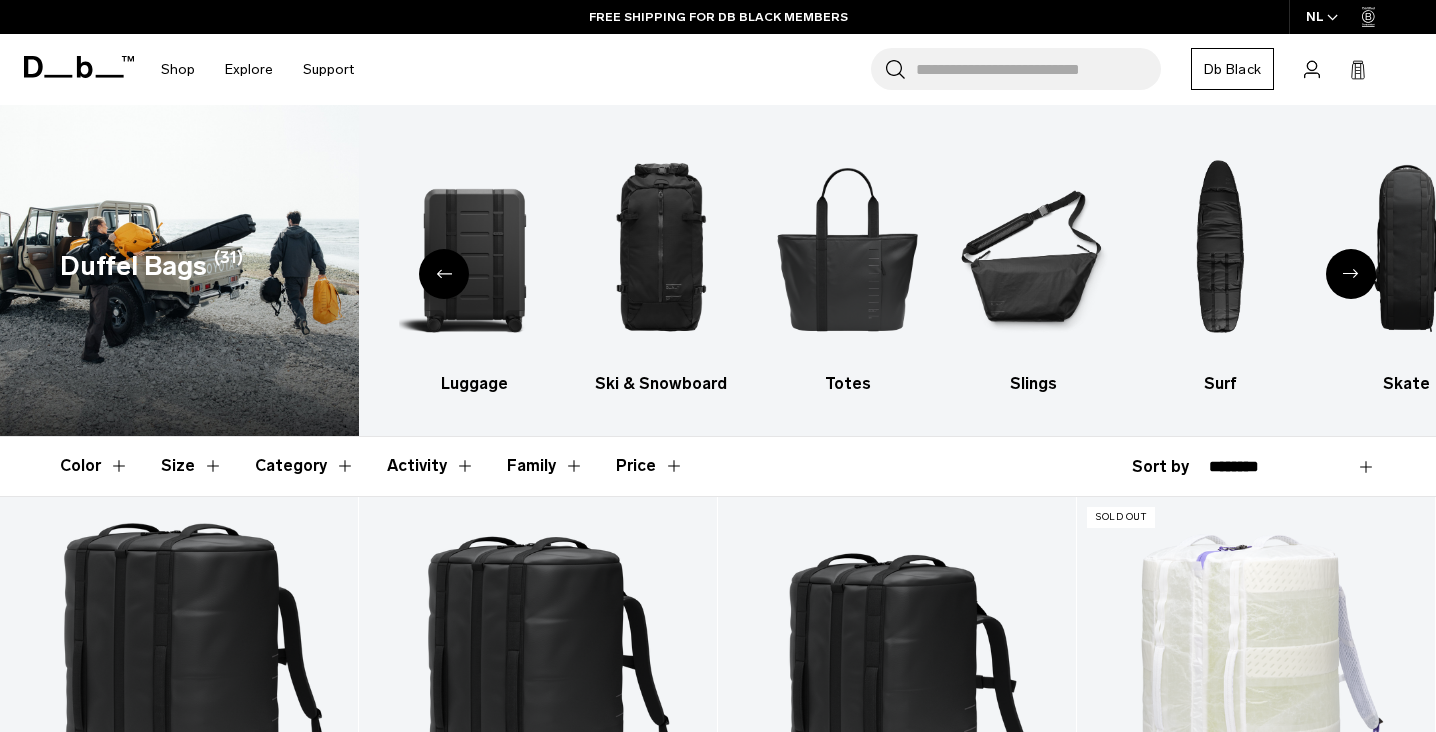 click on "Activity" at bounding box center [431, 466] 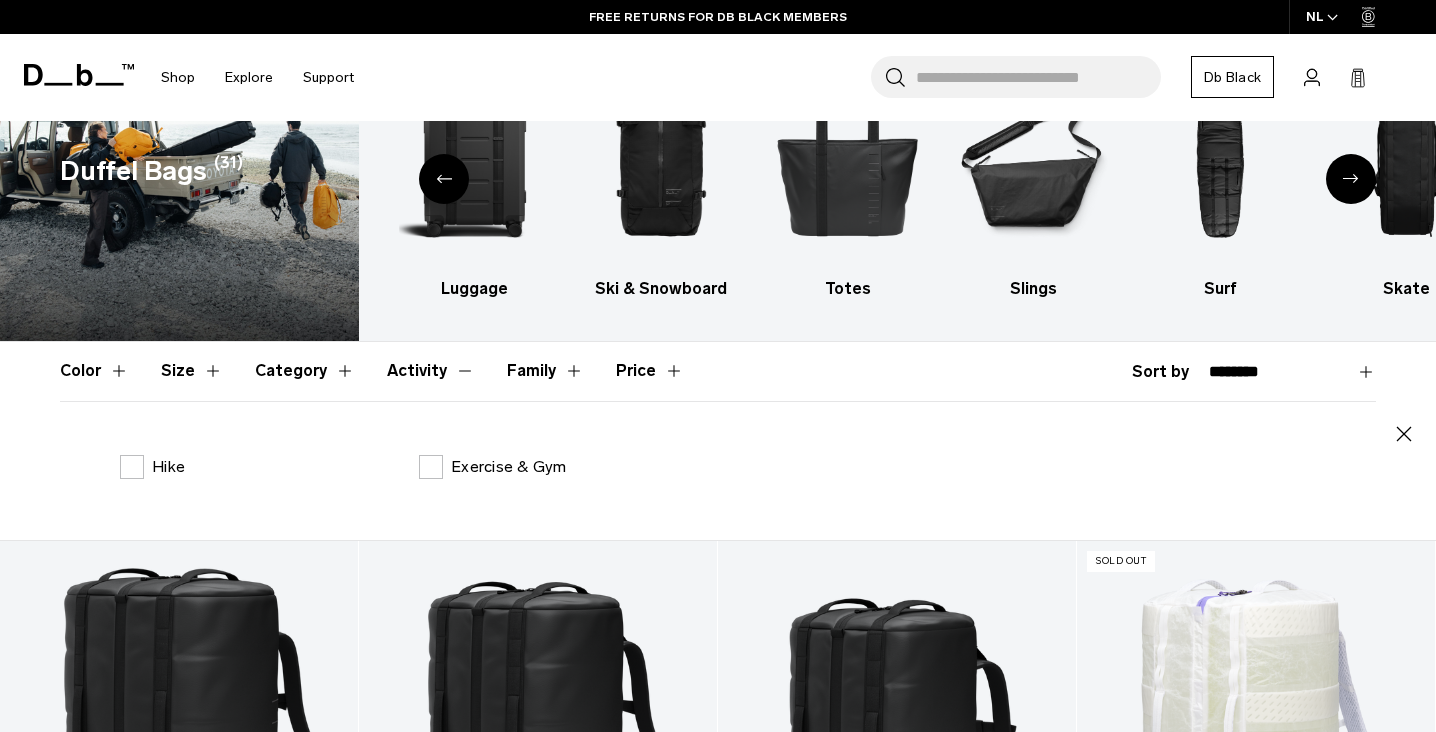 scroll, scrollTop: 0, scrollLeft: 0, axis: both 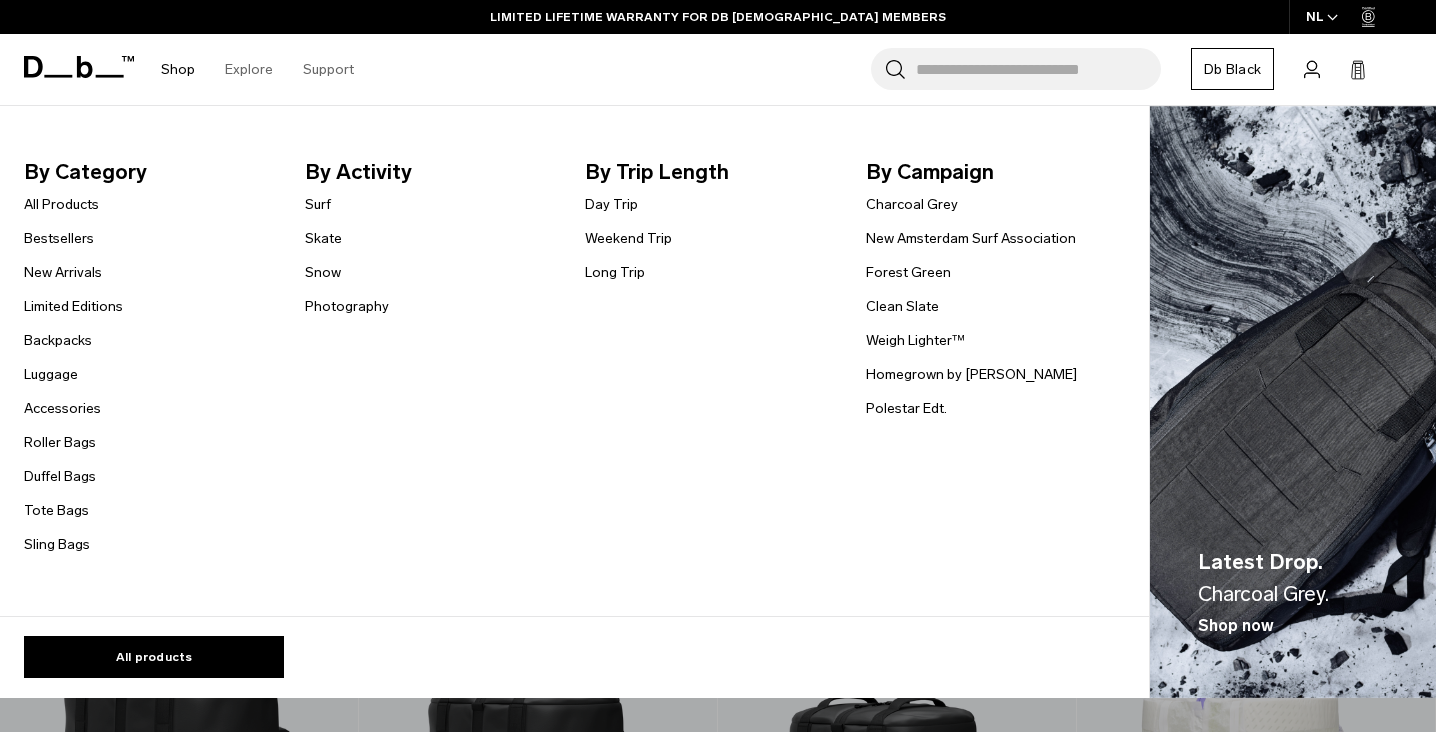 click on "Shop" at bounding box center [178, 69] 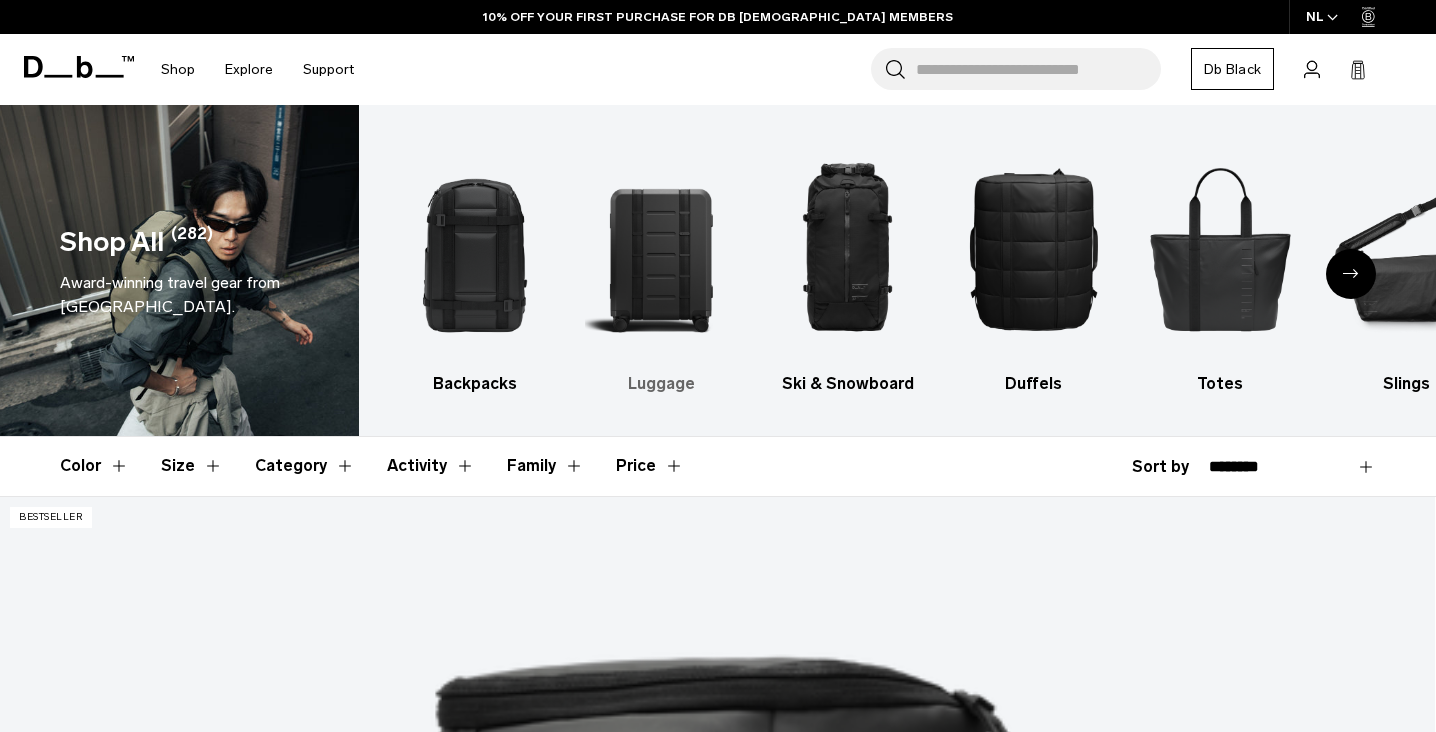 scroll, scrollTop: 0, scrollLeft: 0, axis: both 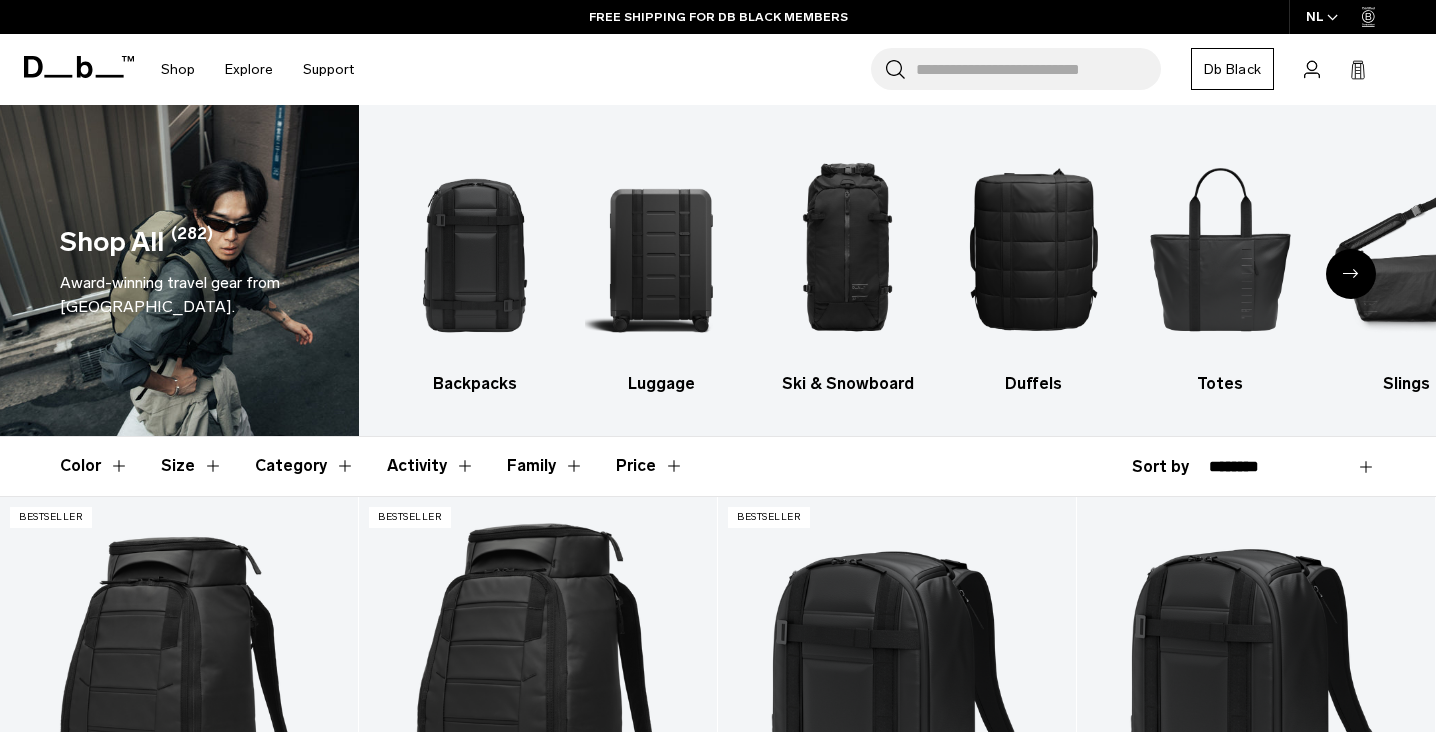 click 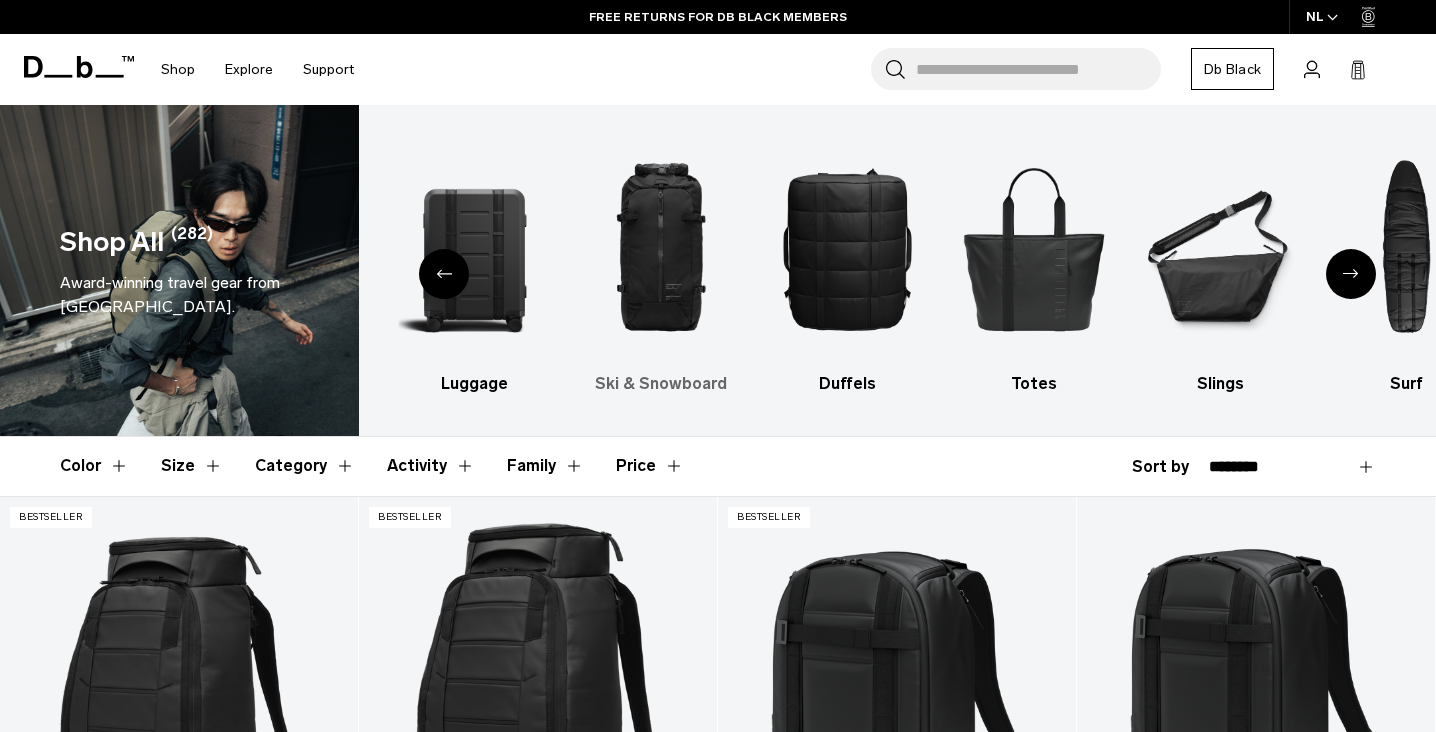 click at bounding box center [660, 248] 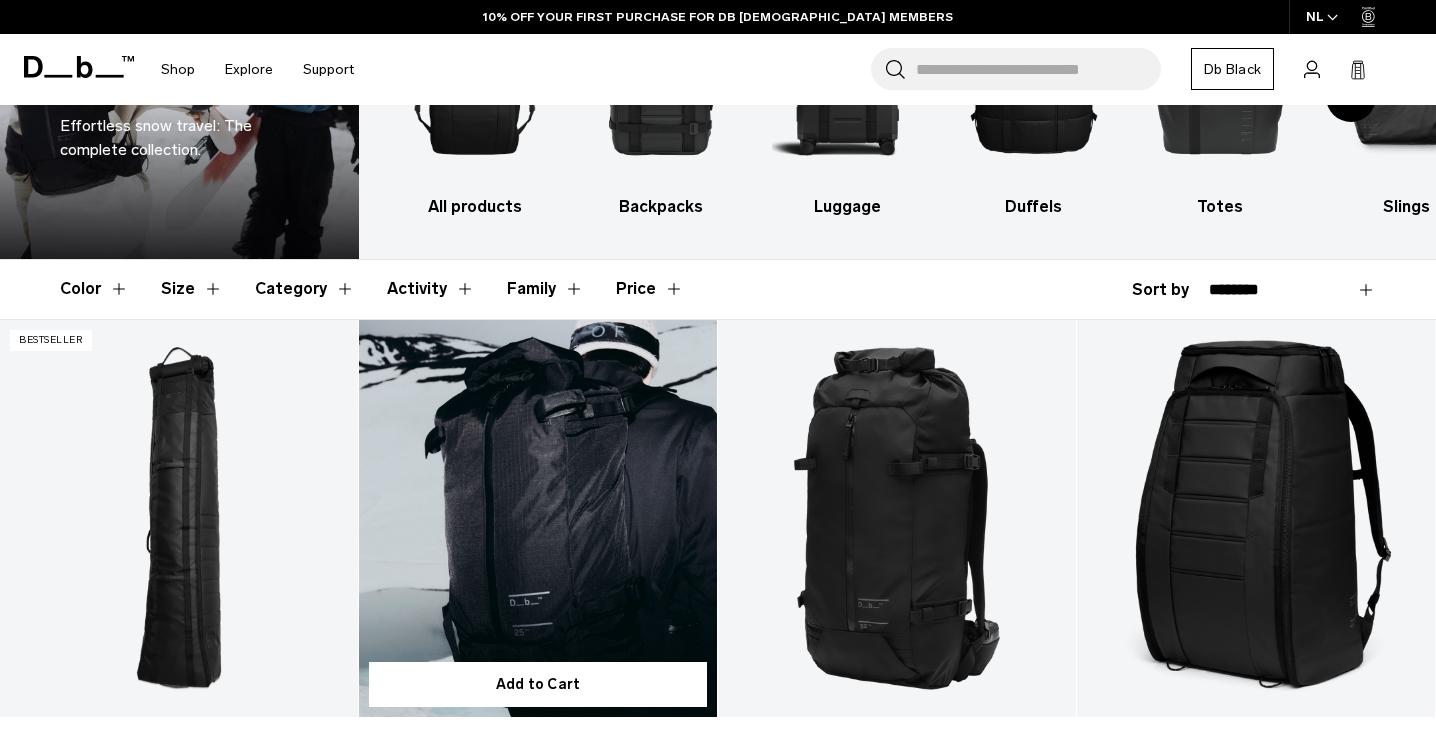 scroll, scrollTop: 177, scrollLeft: 0, axis: vertical 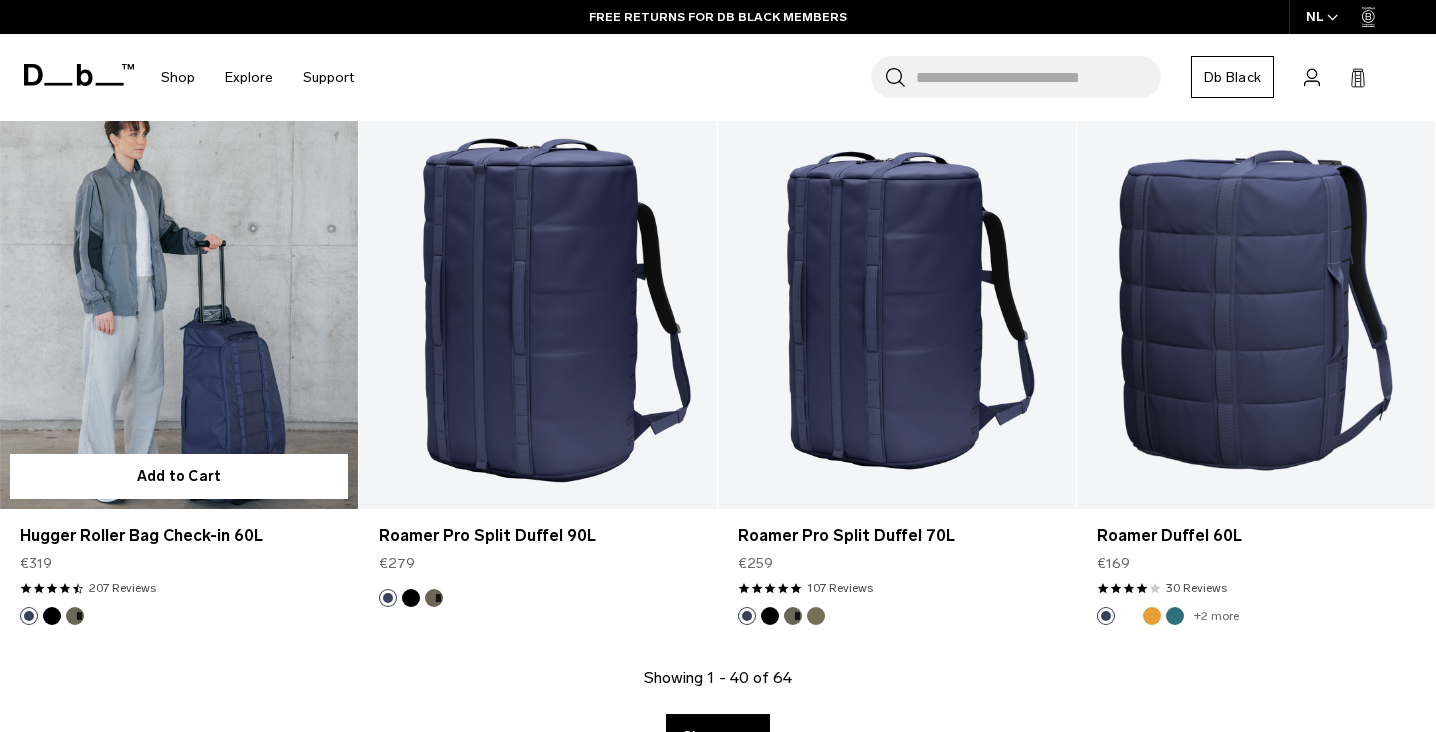 click at bounding box center [179, 310] 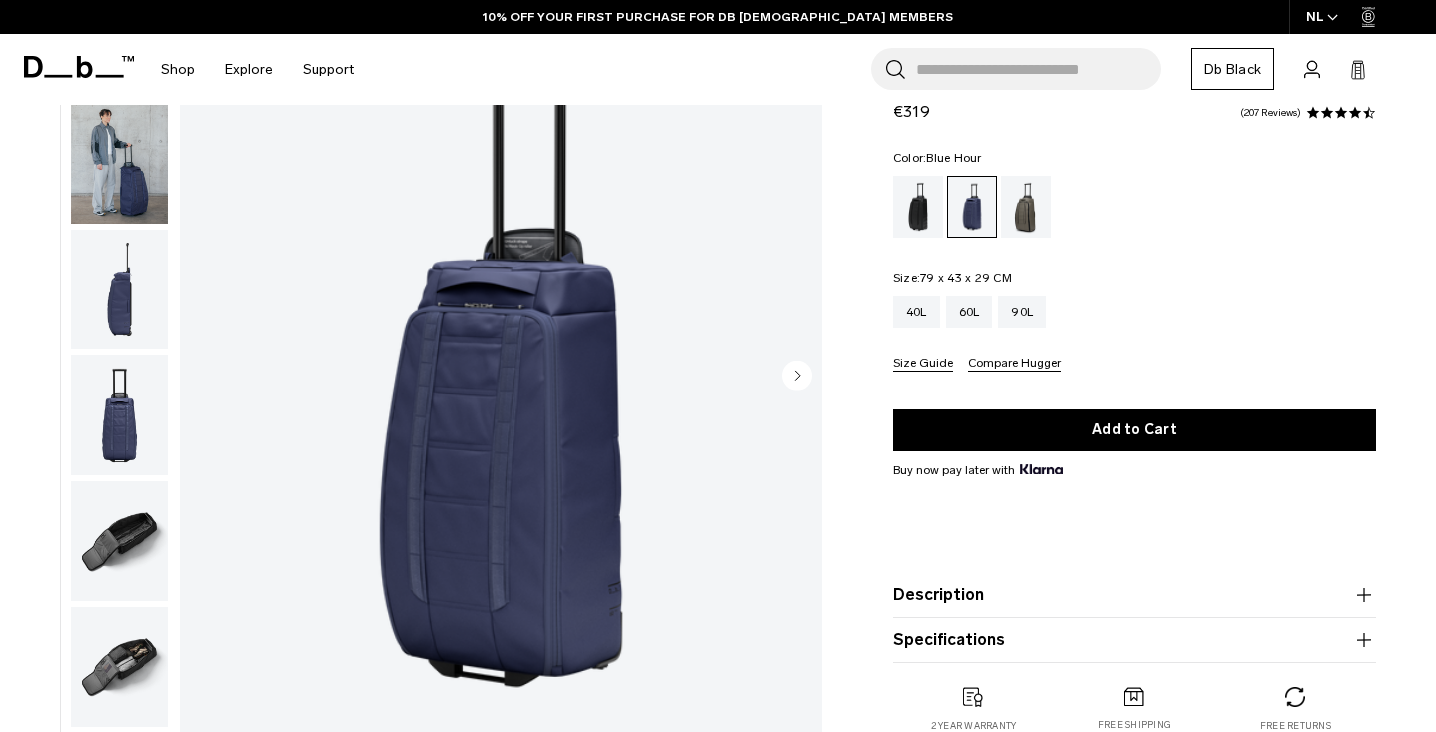 scroll, scrollTop: 158, scrollLeft: 0, axis: vertical 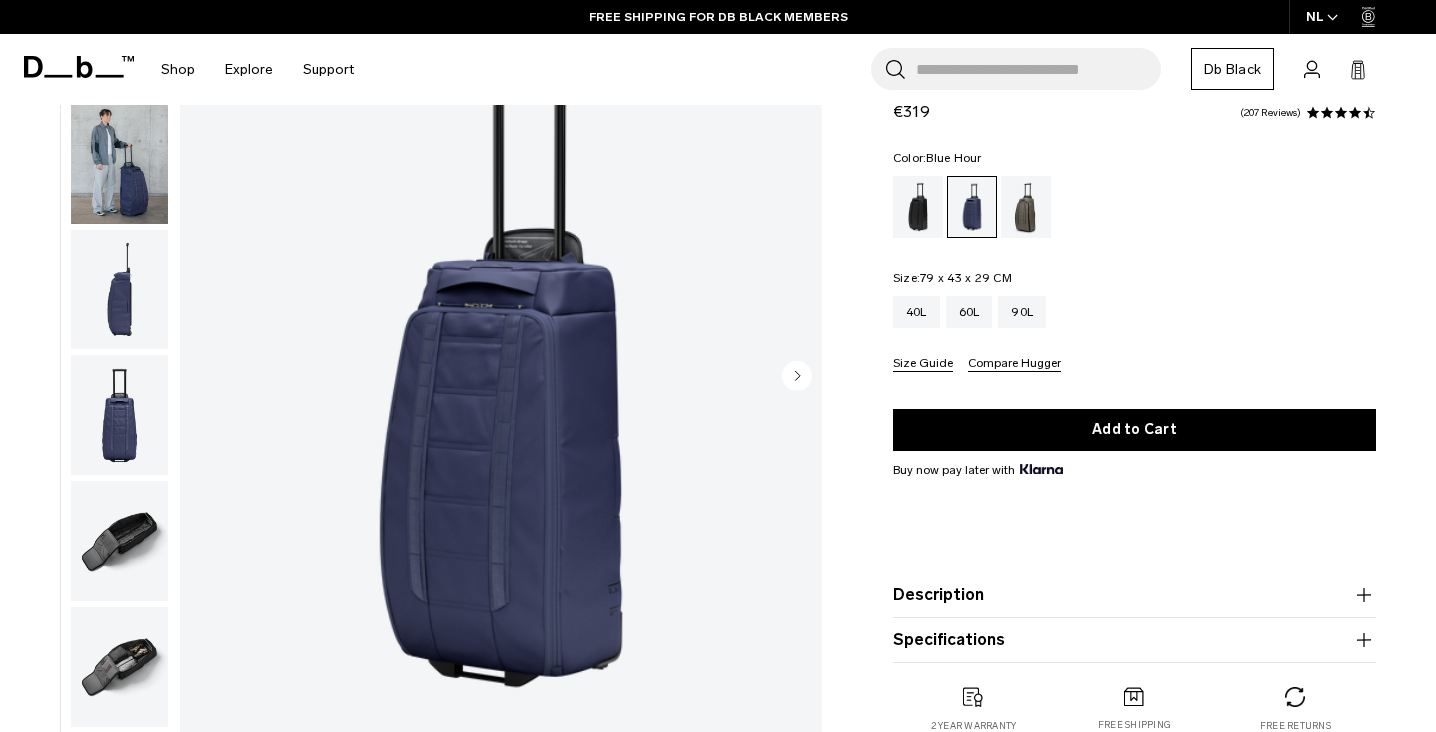 click at bounding box center (501, 378) 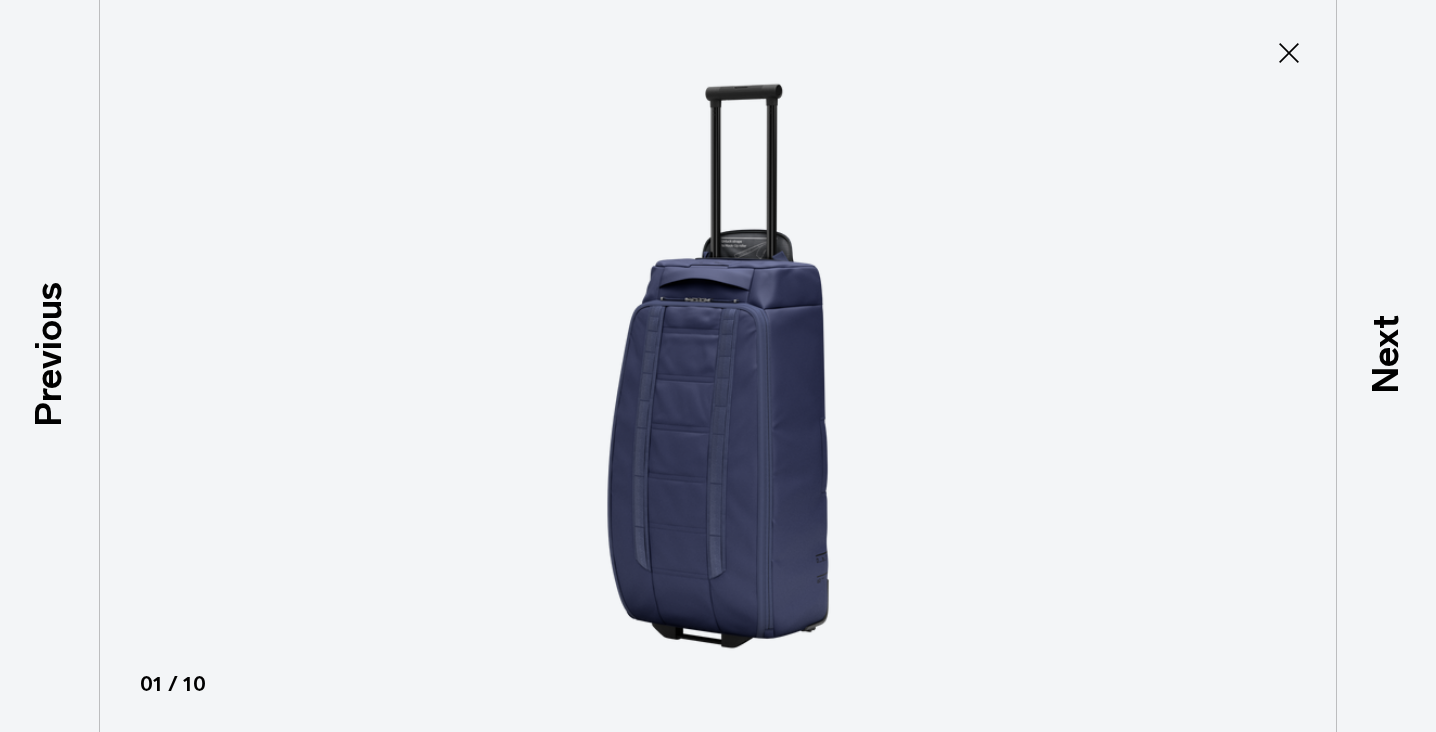 click at bounding box center (718, 366) 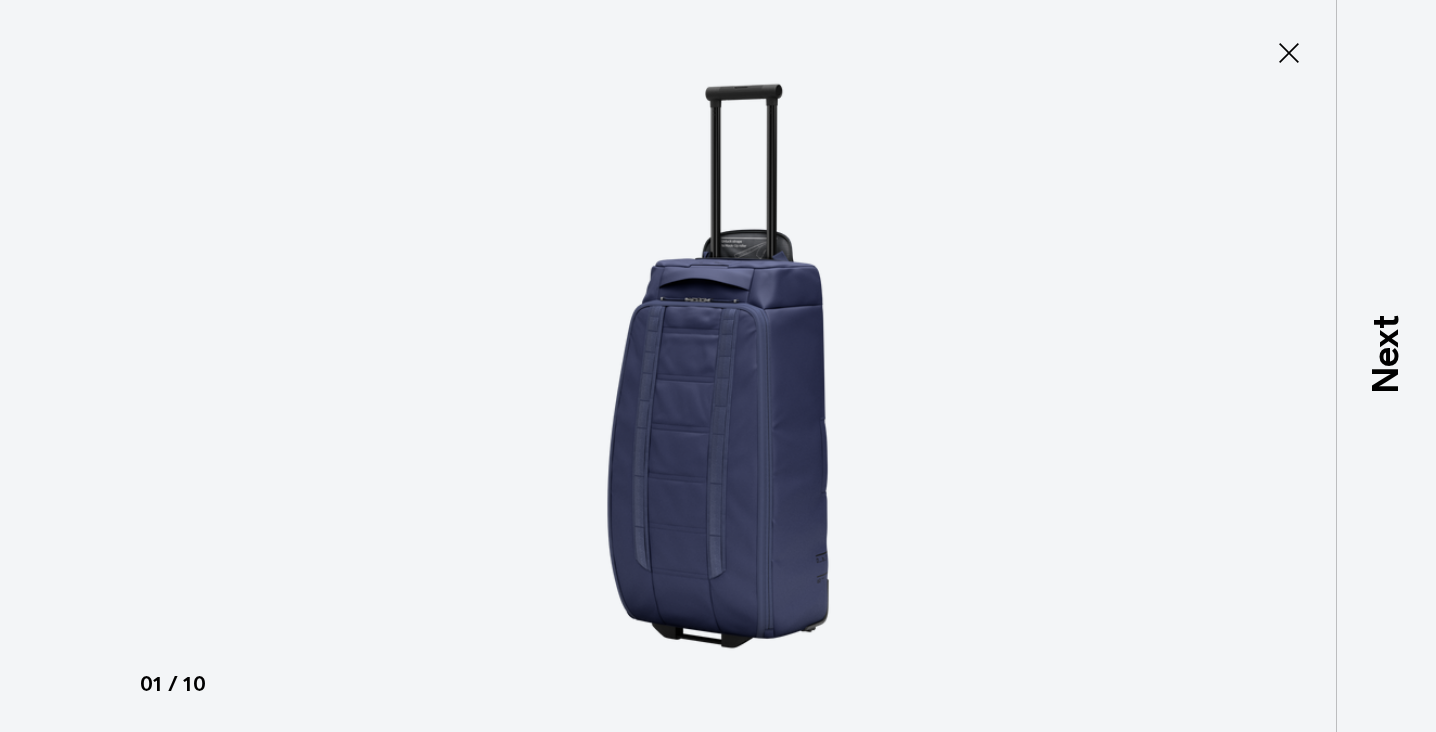 click 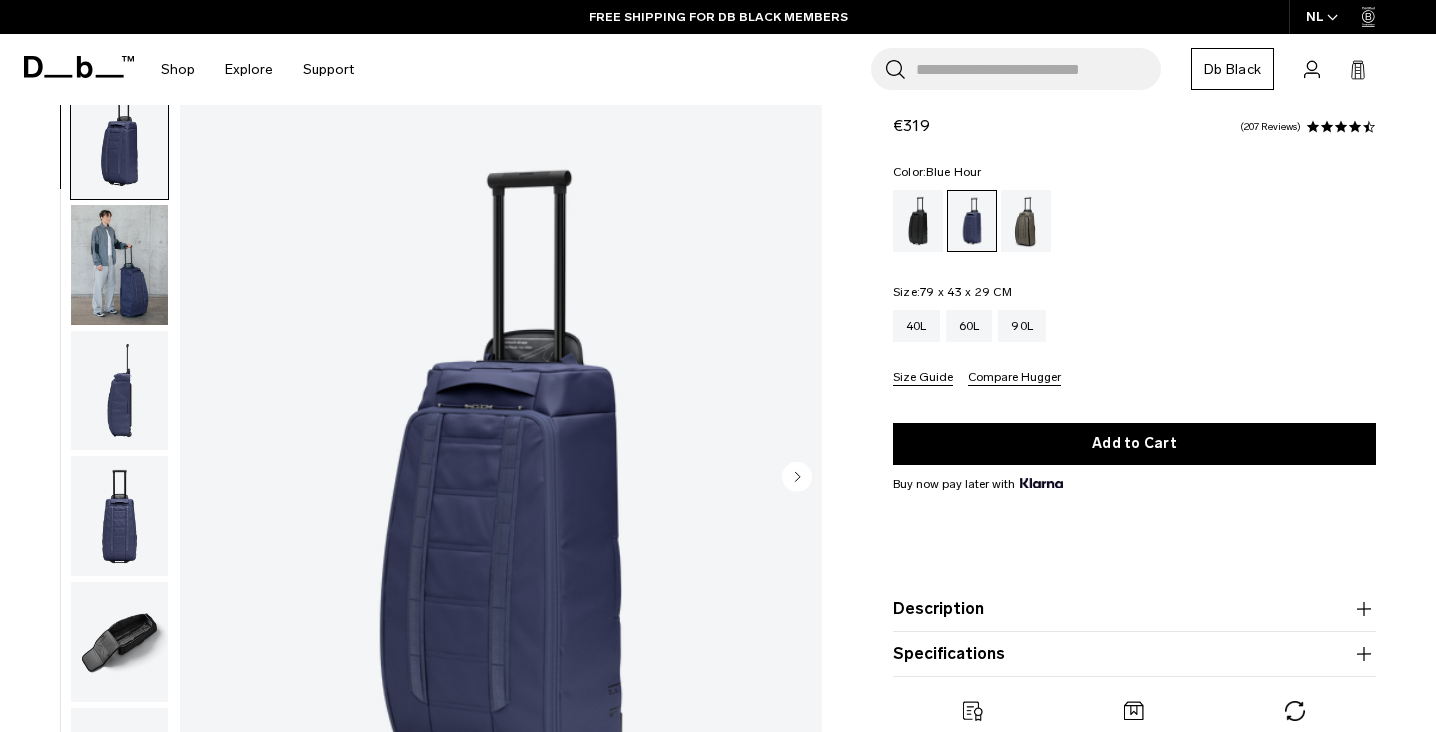 scroll, scrollTop: 0, scrollLeft: 0, axis: both 